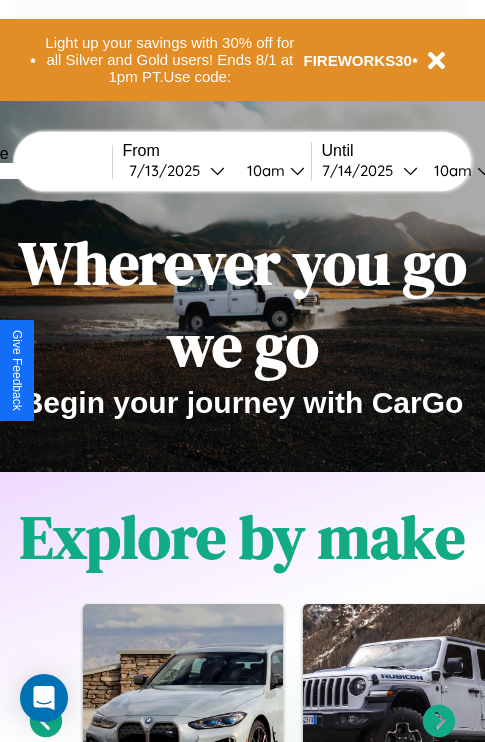 scroll, scrollTop: 0, scrollLeft: 0, axis: both 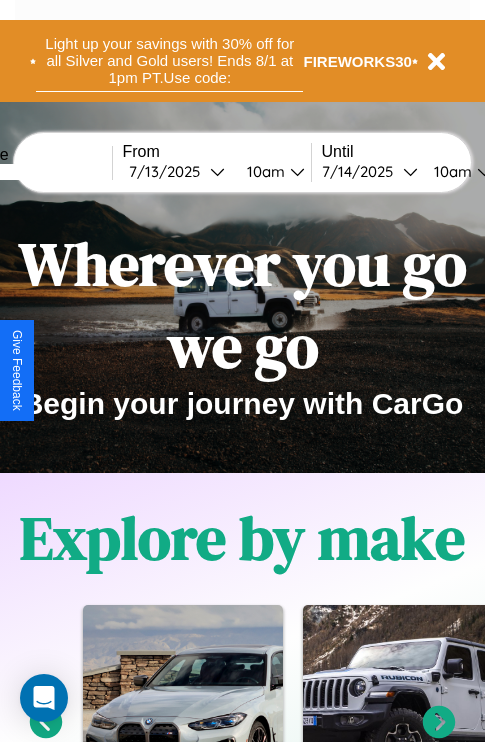 click on "Light up your savings with 30% off for all Silver and Gold users! Ends 8/1 at 1pm PT.  Use code:" at bounding box center (169, 61) 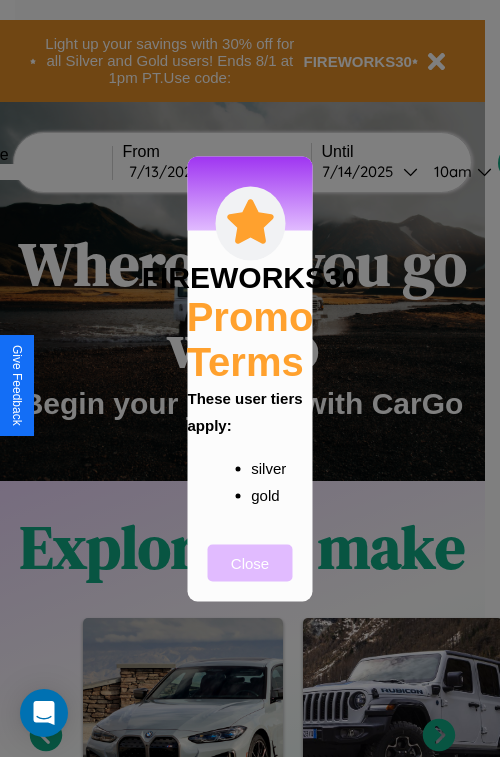click on "Close" at bounding box center [250, 562] 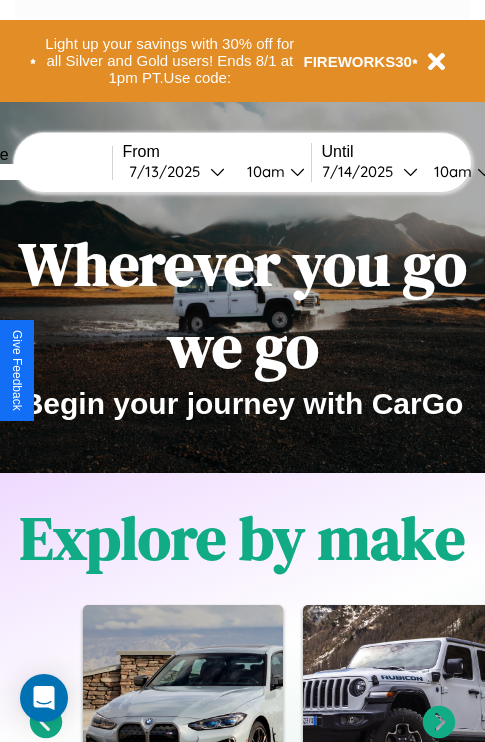 click at bounding box center (37, 172) 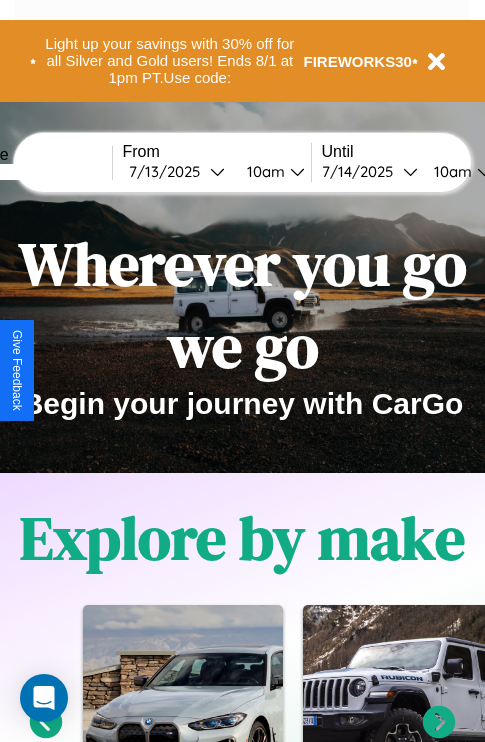 type on "******" 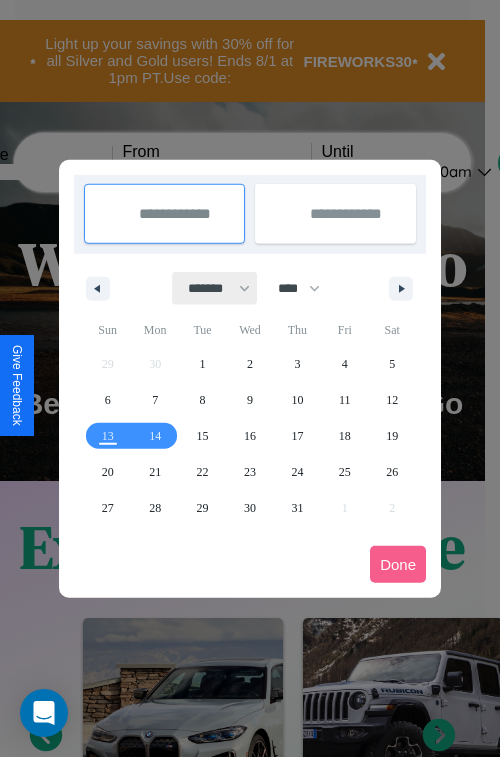 click on "******* ******** ***** ***** *** **** **** ****** ********* ******* ******** ********" at bounding box center (215, 288) 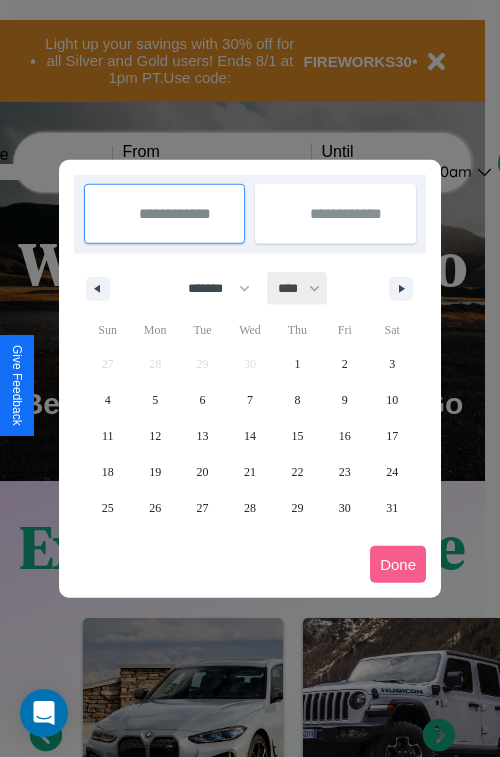 click on "**** **** **** **** **** **** **** **** **** **** **** **** **** **** **** **** **** **** **** **** **** **** **** **** **** **** **** **** **** **** **** **** **** **** **** **** **** **** **** **** **** **** **** **** **** **** **** **** **** **** **** **** **** **** **** **** **** **** **** **** **** **** **** **** **** **** **** **** **** **** **** **** **** **** **** **** **** **** **** **** **** **** **** **** **** **** **** **** **** **** **** **** **** **** **** **** **** **** **** **** **** **** **** **** **** **** **** **** **** **** **** **** **** **** **** **** **** **** **** **** ****" at bounding box center (298, 288) 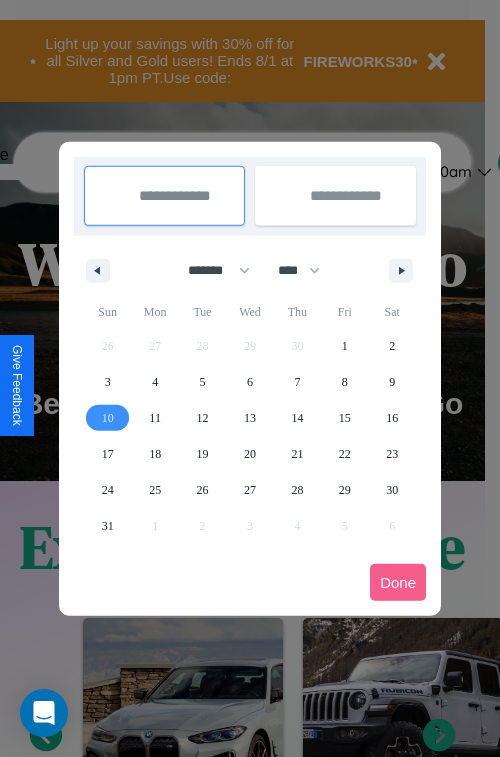 click on "10" at bounding box center (108, 418) 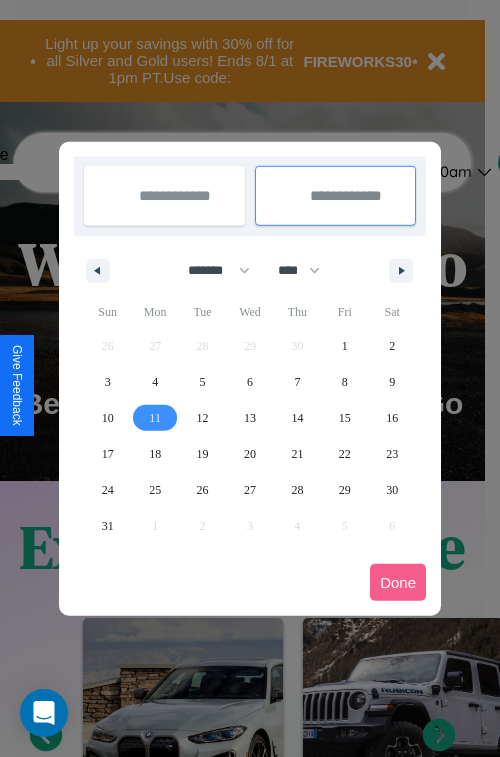 click on "11" at bounding box center [155, 418] 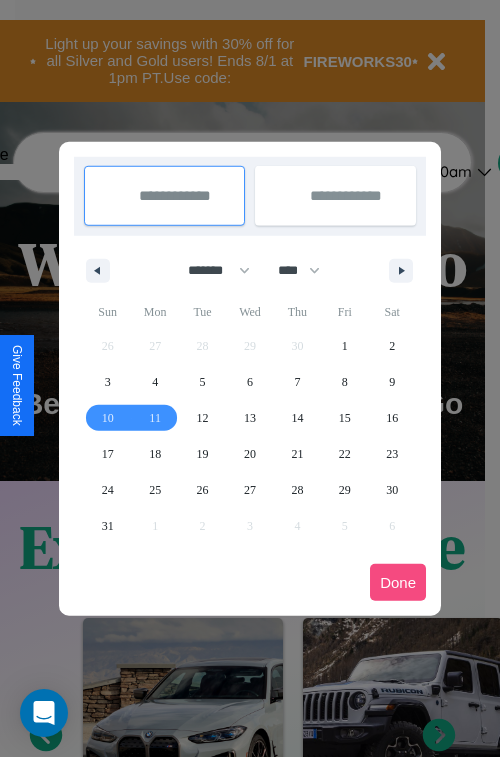 click on "Done" at bounding box center (398, 582) 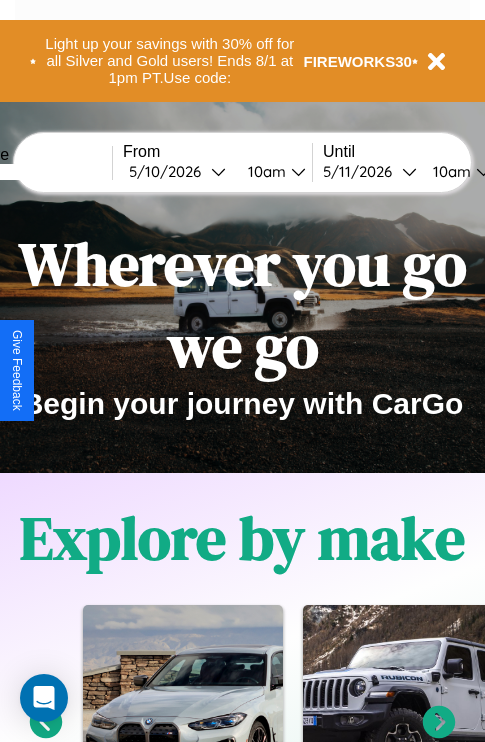 click on "10am" at bounding box center (264, 171) 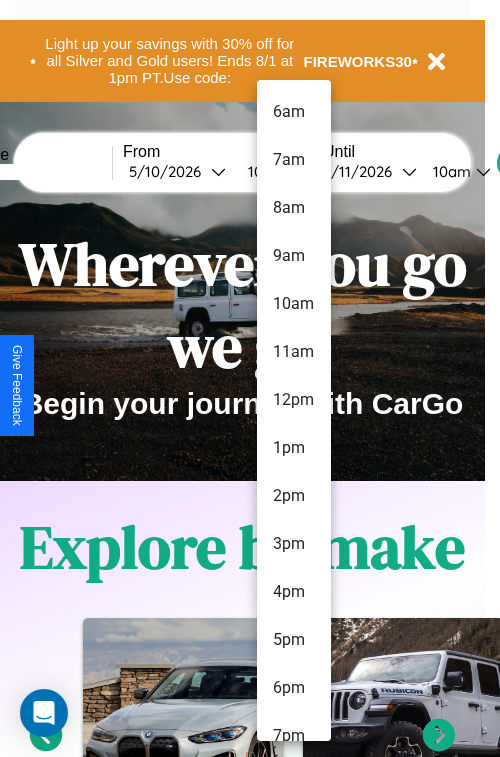 click on "5pm" at bounding box center (294, 640) 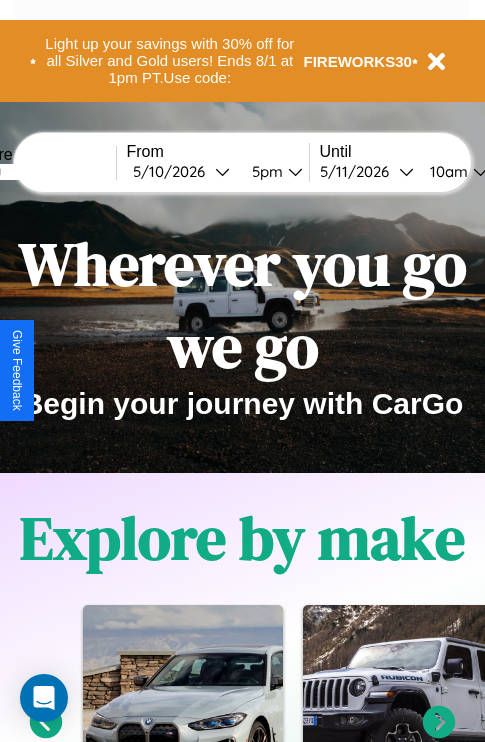 scroll, scrollTop: 0, scrollLeft: 70, axis: horizontal 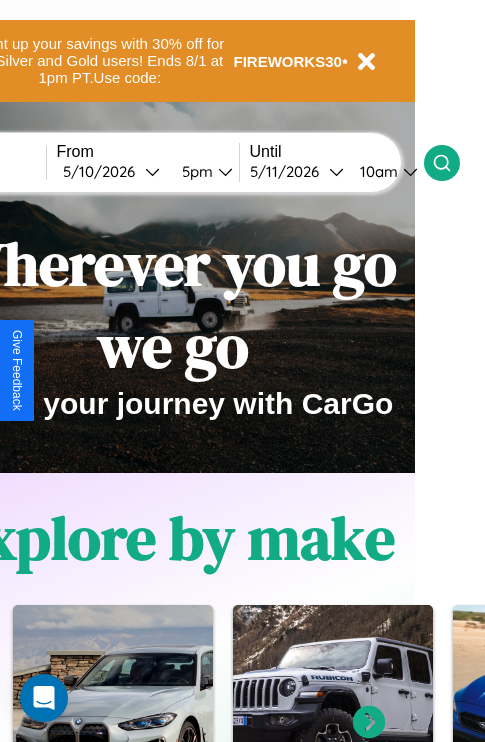 click 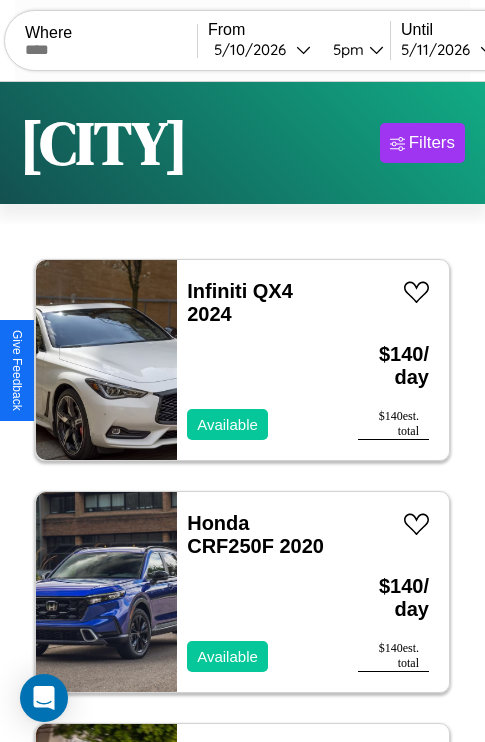 scroll, scrollTop: 95, scrollLeft: 0, axis: vertical 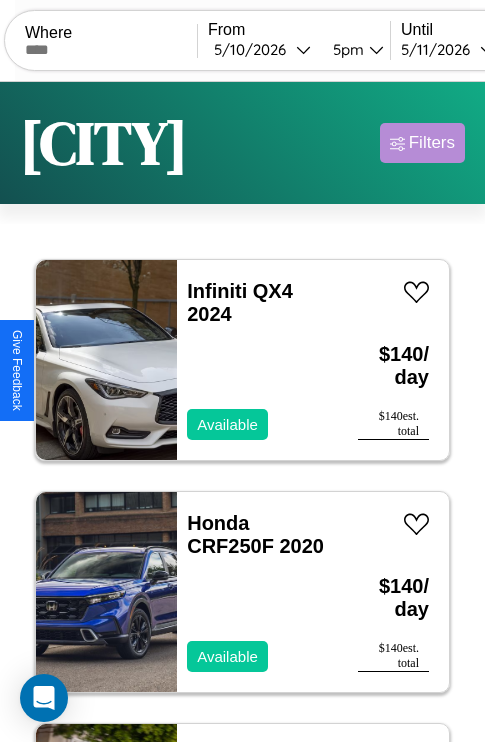 click on "Filters" at bounding box center [432, 143] 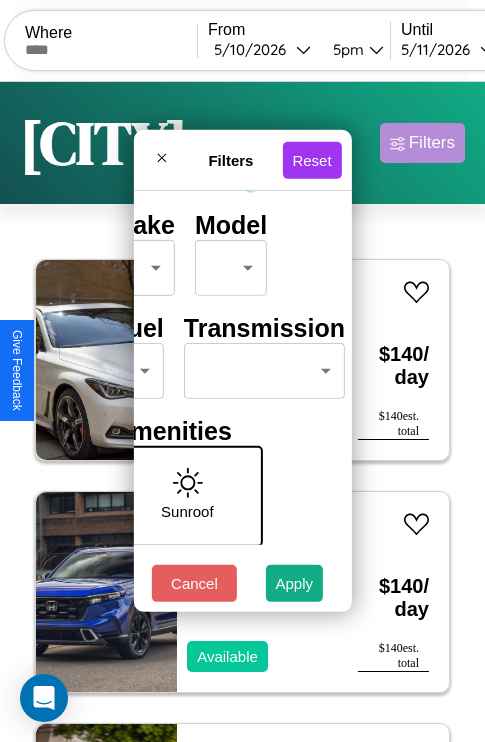 scroll, scrollTop: 162, scrollLeft: 63, axis: both 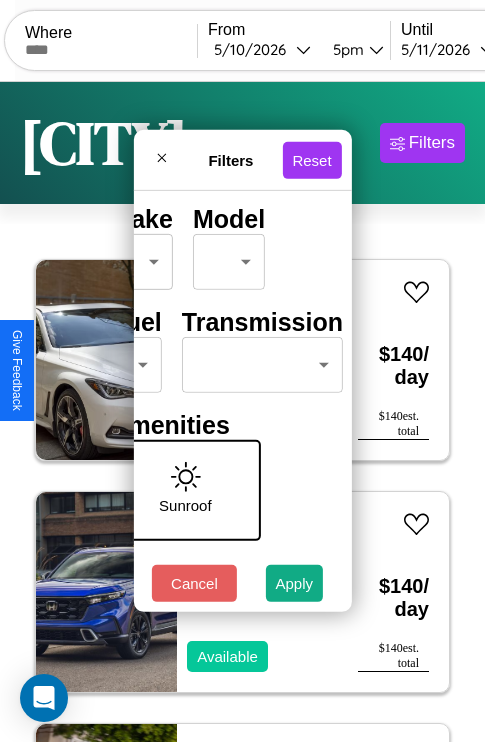 click on "CarGo Where From [DATE] [TIME] Until [DATE] [TIME] Become a Host Login Sign Up [CITY] Filters 126  cars in this area These cars can be picked up in this city. Infiniti   QX4   2024 Available $ 140  / day $ 140  est. total Honda   CRF250F   2020 Available $ 140  / day $ 140  est. total Nissan   Maxima   2023 Unavailable $ 40  / day $ 40  est. total Hummer   H3   2020 Available $ 80  / day $ 80  est. total Bentley   Mulsanne   2024 Available $ 200  / day $ 200  est. total Jeep   Gladiator   2019 Unavailable $ 180  / day $ 180  est. total Volvo   Cab Over Engine LT   2020 Available $ 140  / day $ 140  est. total Honda   VT1300 (Stateline)   2016 Available $ 110  / day $ 110  est. total Volvo   850 Series   2018 Available $ 40  / day $ 40  est. total Chrysler   Caravan   2014 Available $ 170  / day $ 170  est. total Toyota   Corolla Matrix   2023 Unavailable $ 100  / day $ 100  est. total Dodge   Dart   2014 Available $ 200  / day $ 200  est. total GMC   CNR   2017 Available $ 130  / day $ 130 Ford     $" at bounding box center (242, 412) 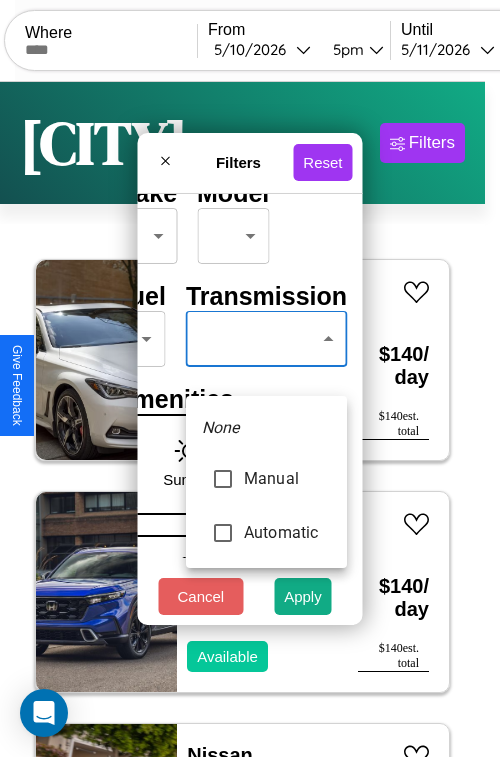type on "*********" 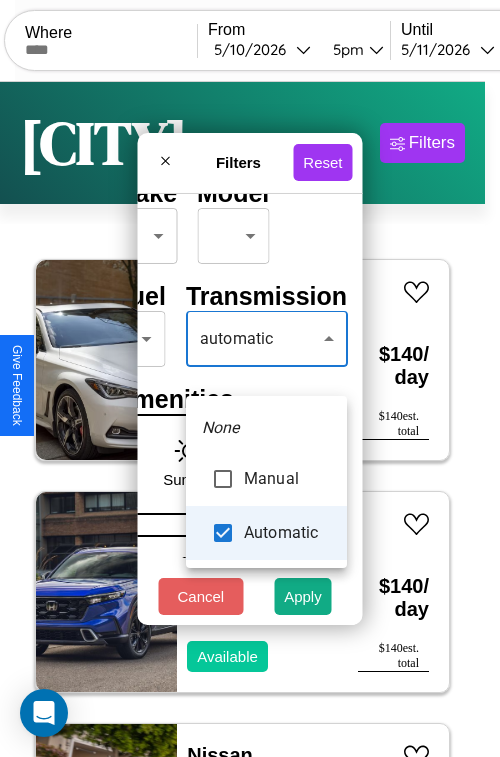 click at bounding box center (250, 378) 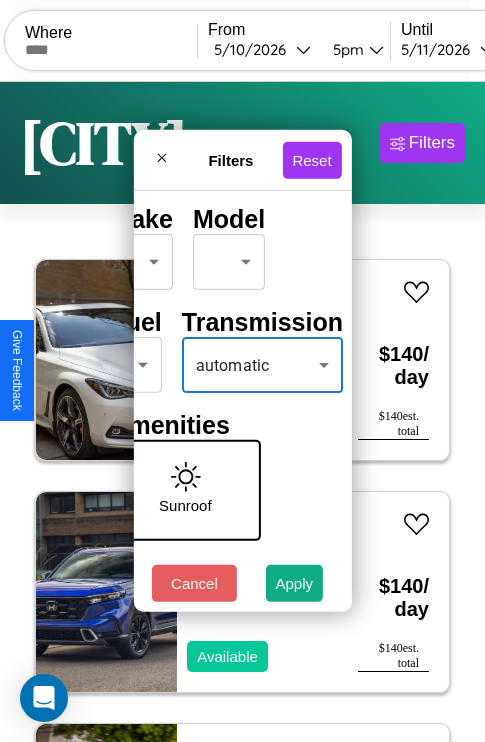 scroll, scrollTop: 0, scrollLeft: 124, axis: horizontal 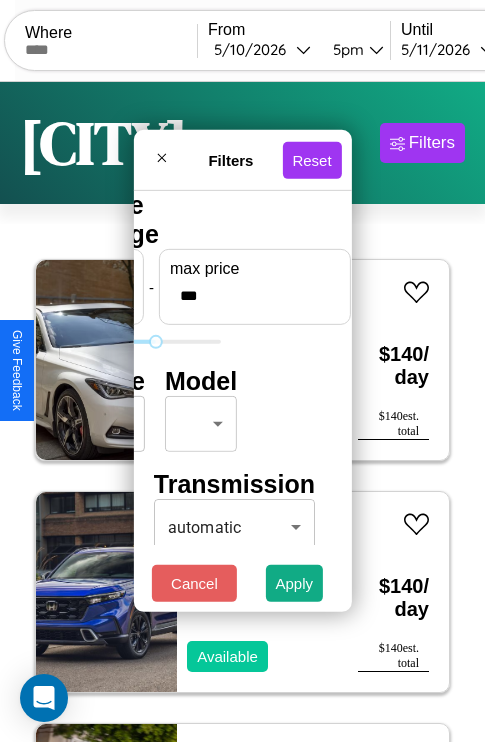 type on "***" 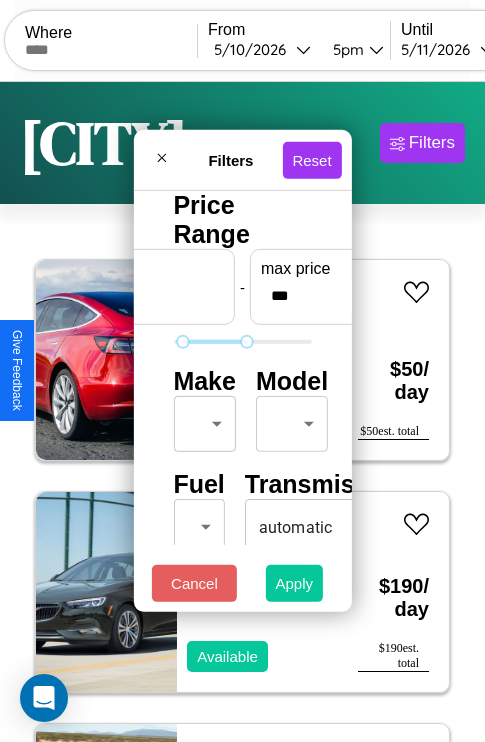 type on "**" 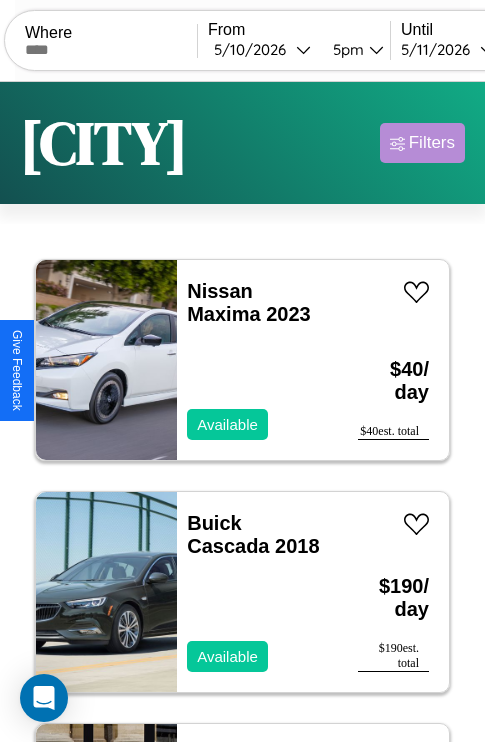 click on "Filters" at bounding box center (432, 143) 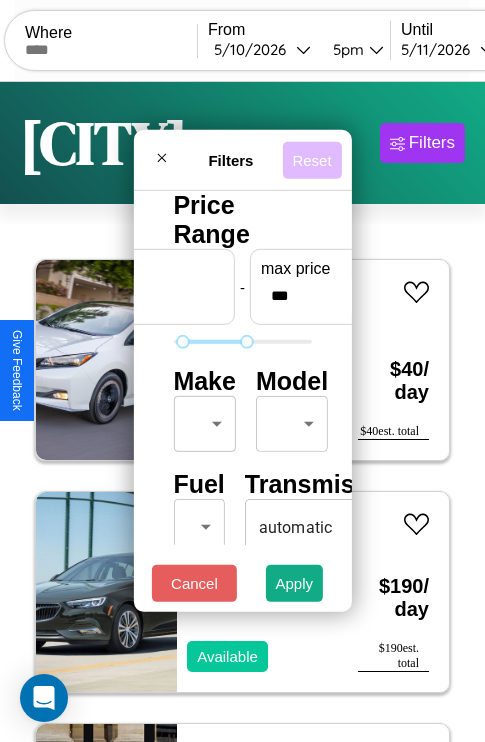 click on "Reset" at bounding box center (311, 159) 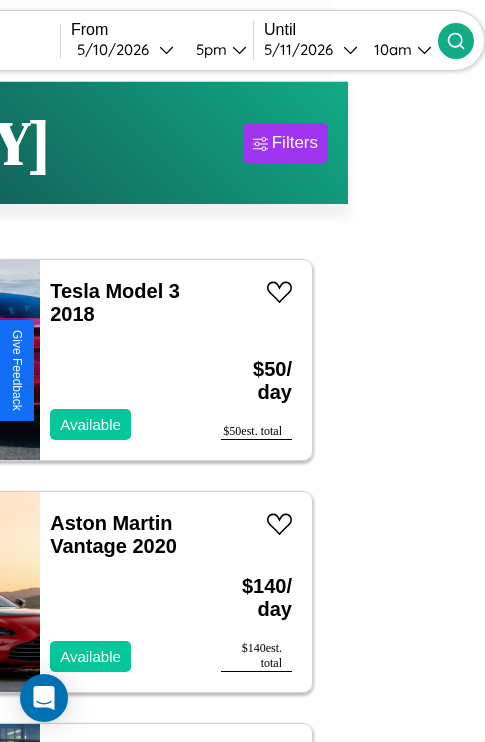 type on "******" 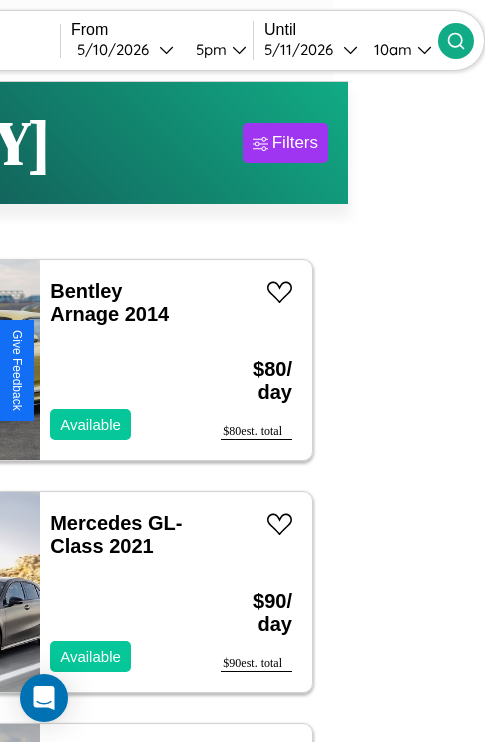 scroll, scrollTop: 63, scrollLeft: 82, axis: both 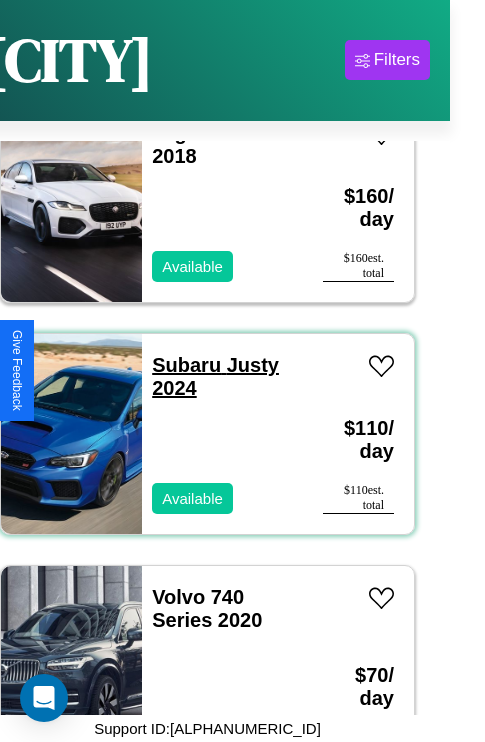click on "Subaru   Justy   2024" at bounding box center (215, 376) 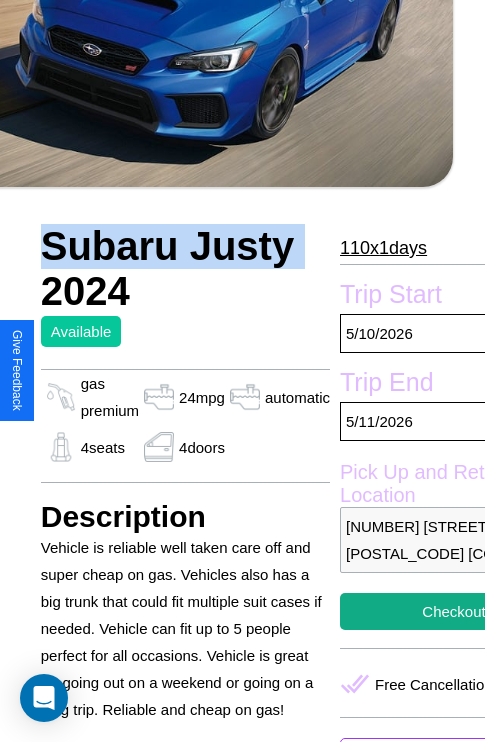 scroll, scrollTop: 481, scrollLeft: 107, axis: both 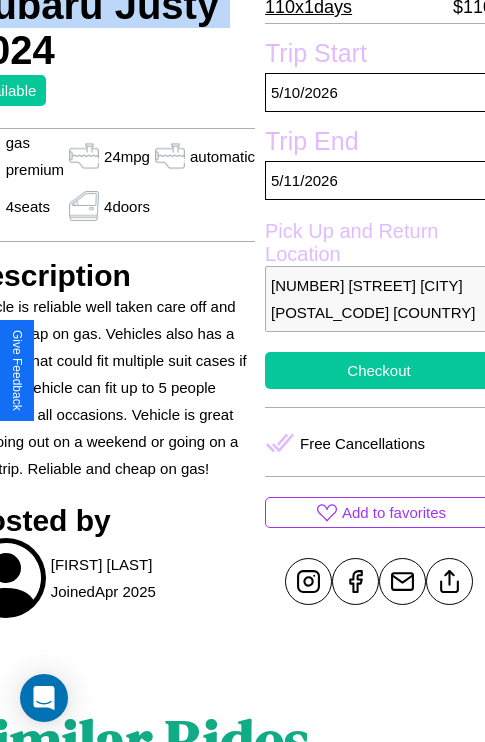 click on "Checkout" at bounding box center (379, 370) 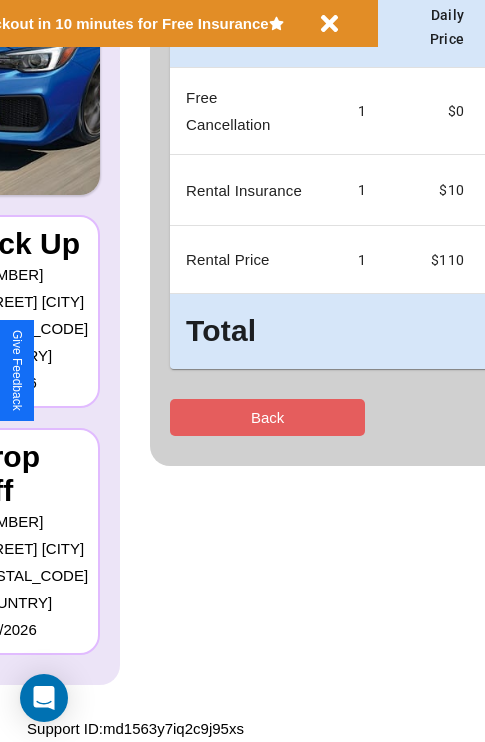 scroll, scrollTop: 0, scrollLeft: 0, axis: both 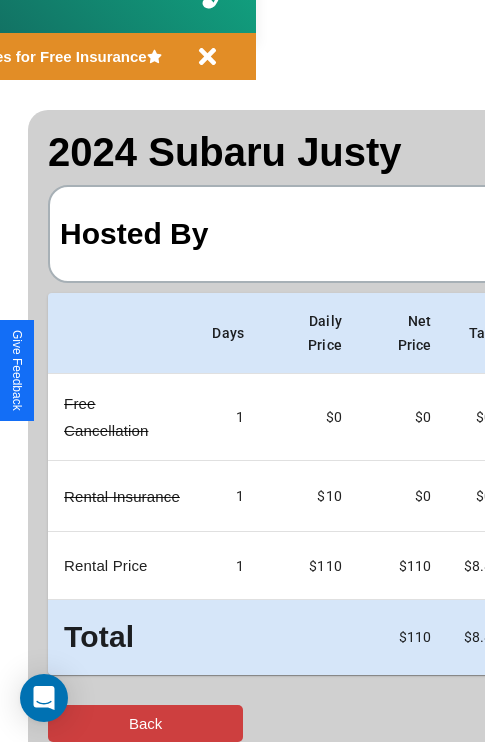 click on "Back" at bounding box center (145, 723) 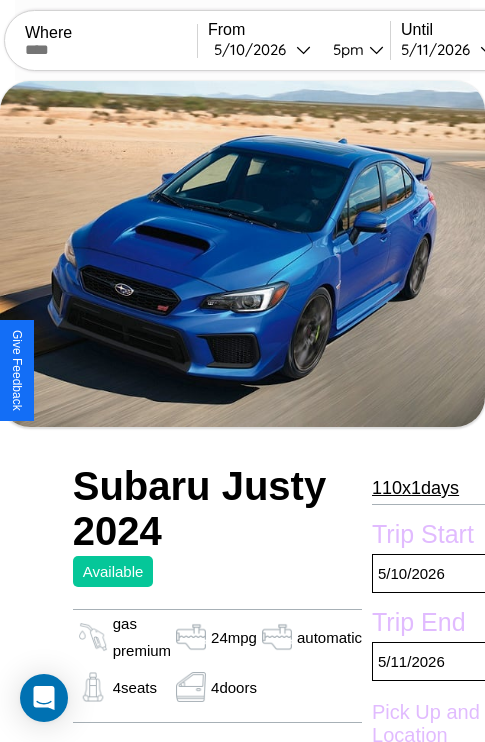 scroll, scrollTop: 835, scrollLeft: 0, axis: vertical 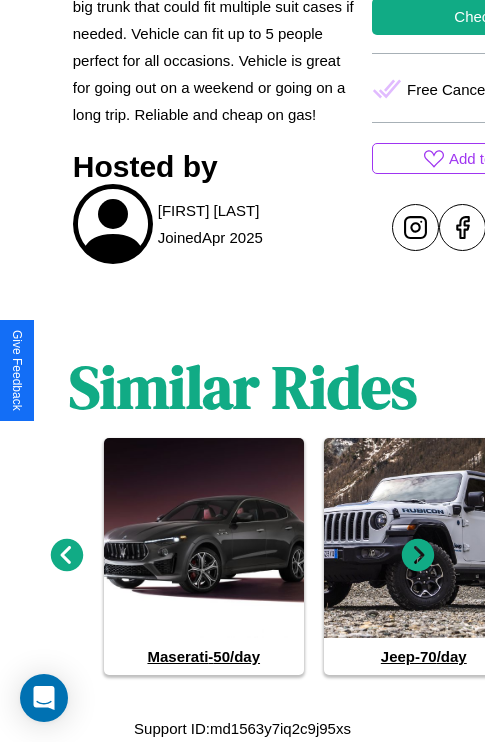 click 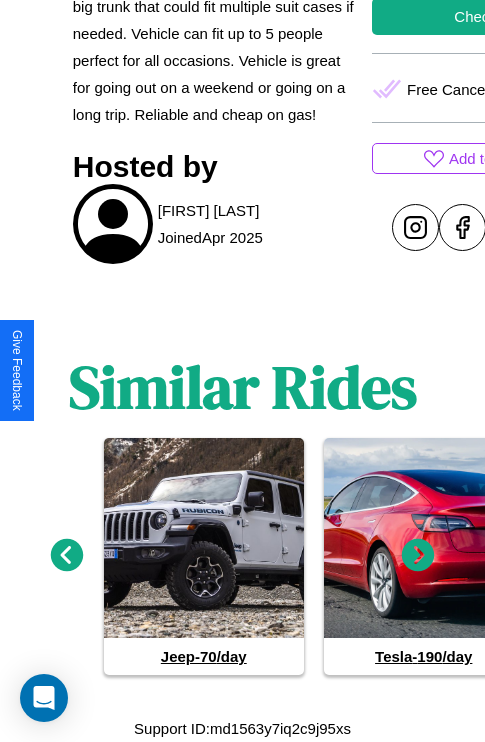 click 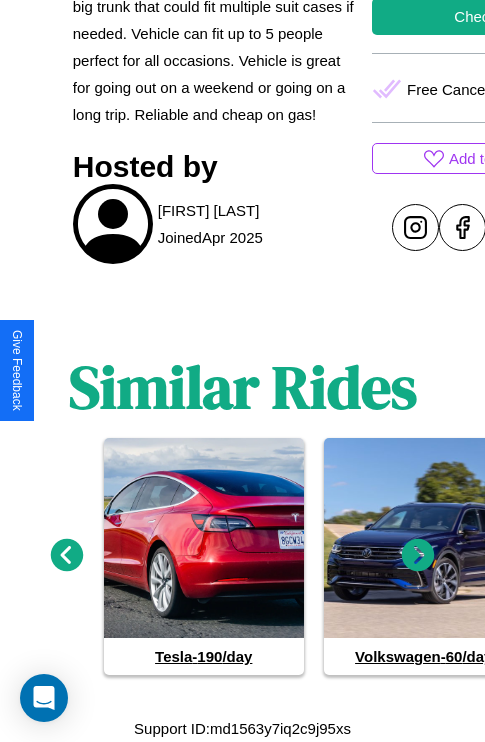 click 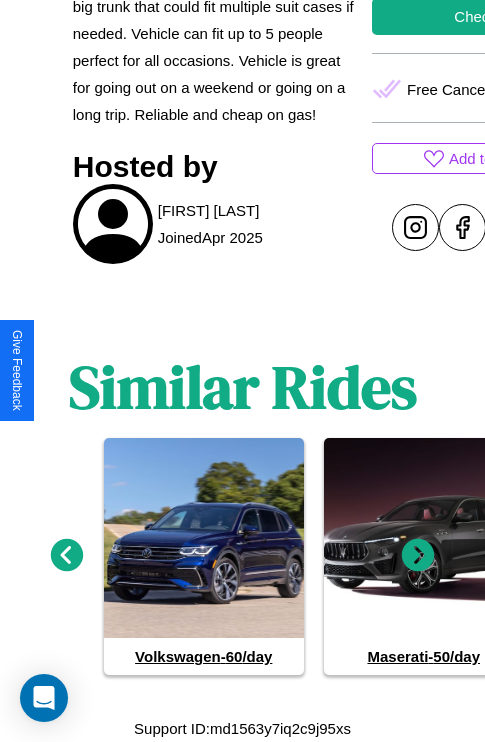 click 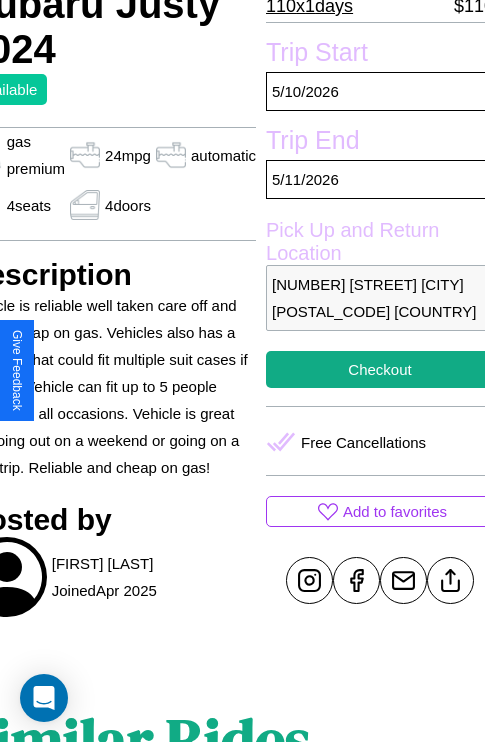scroll, scrollTop: 481, scrollLeft: 107, axis: both 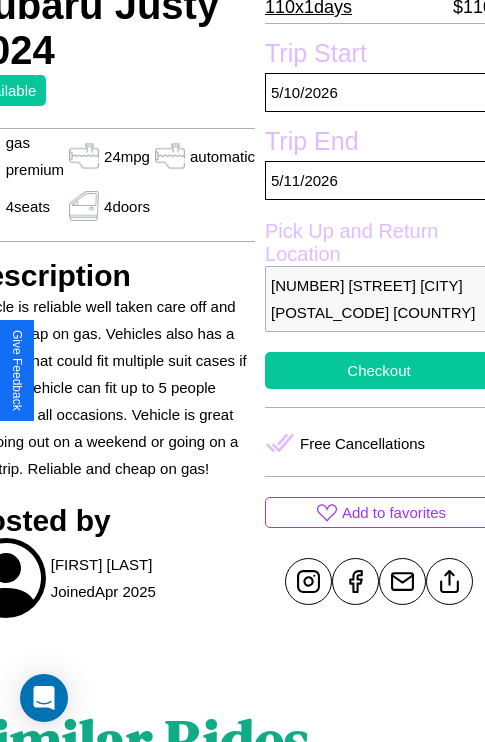 click on "Checkout" at bounding box center (379, 370) 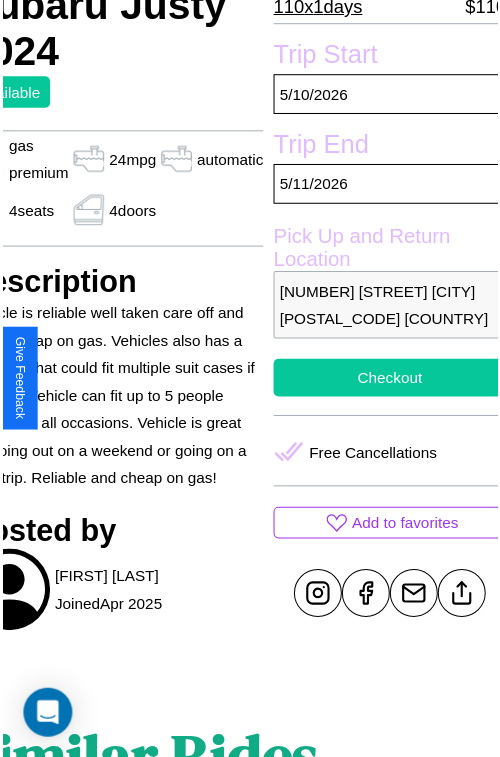 scroll, scrollTop: 489, scrollLeft: 107, axis: both 